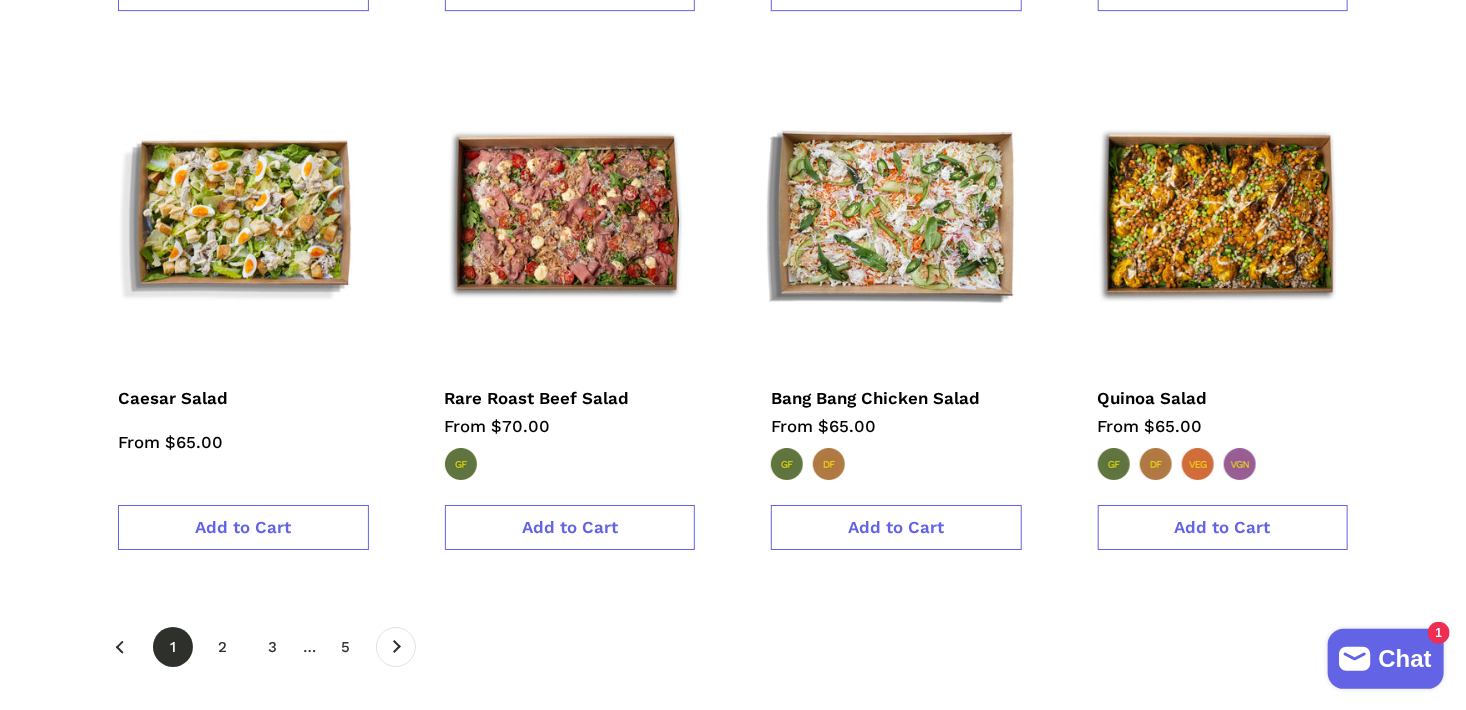 scroll, scrollTop: 3300, scrollLeft: 0, axis: vertical 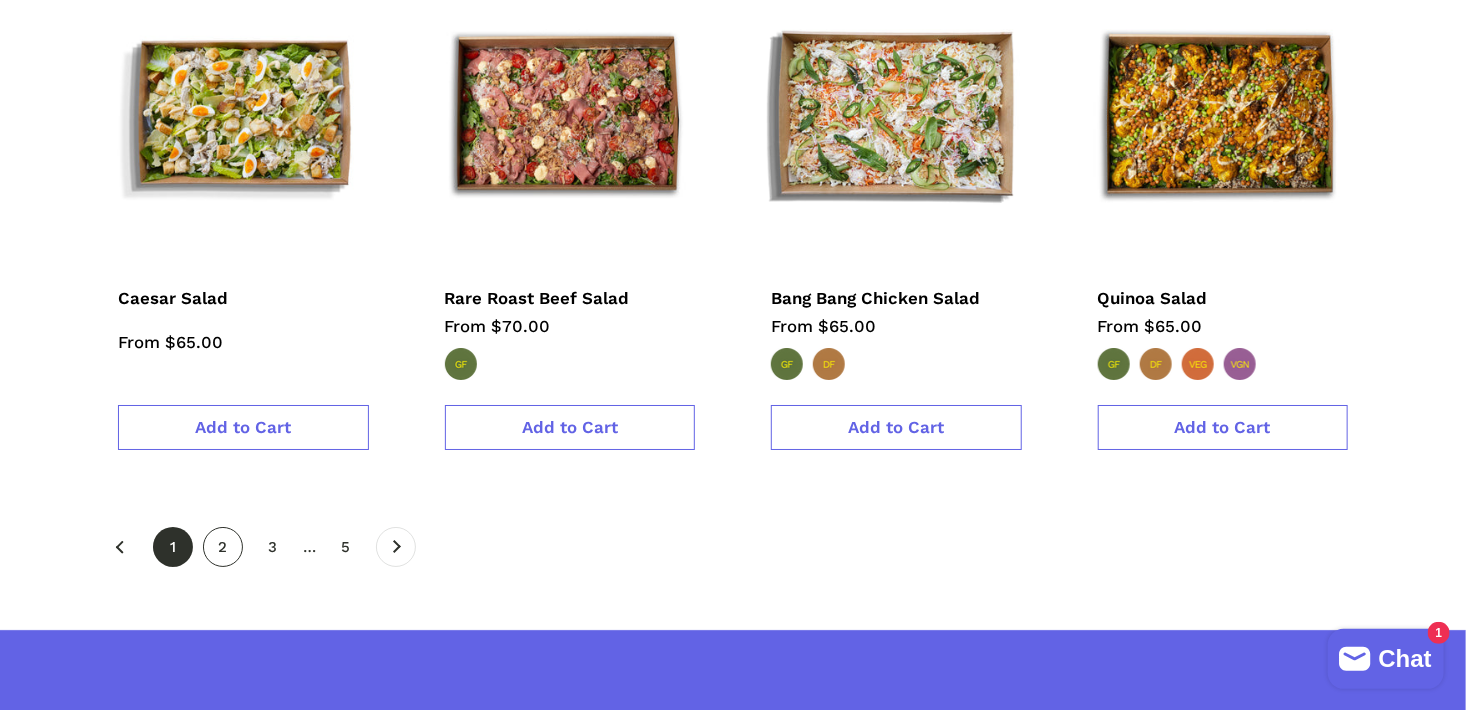 click on "page  2" at bounding box center (223, 547) 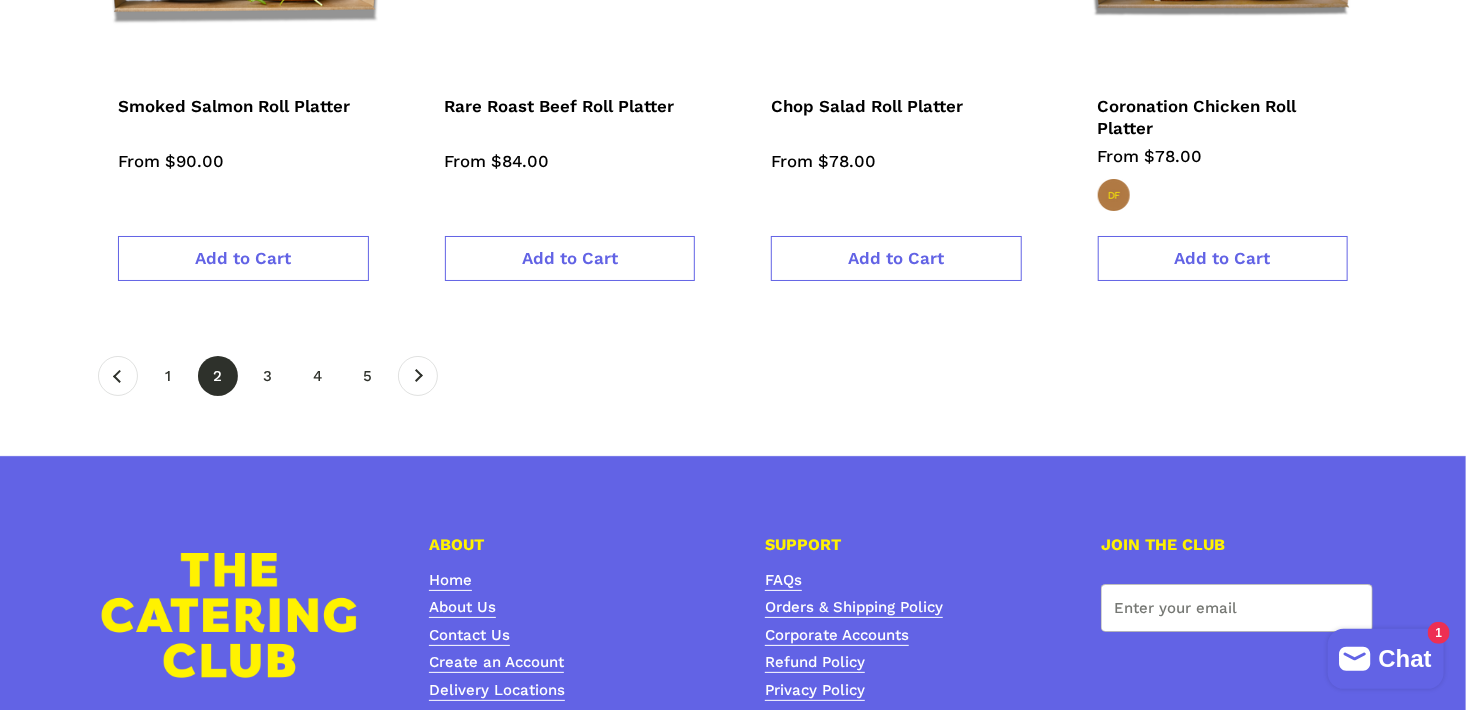 scroll, scrollTop: 3500, scrollLeft: 0, axis: vertical 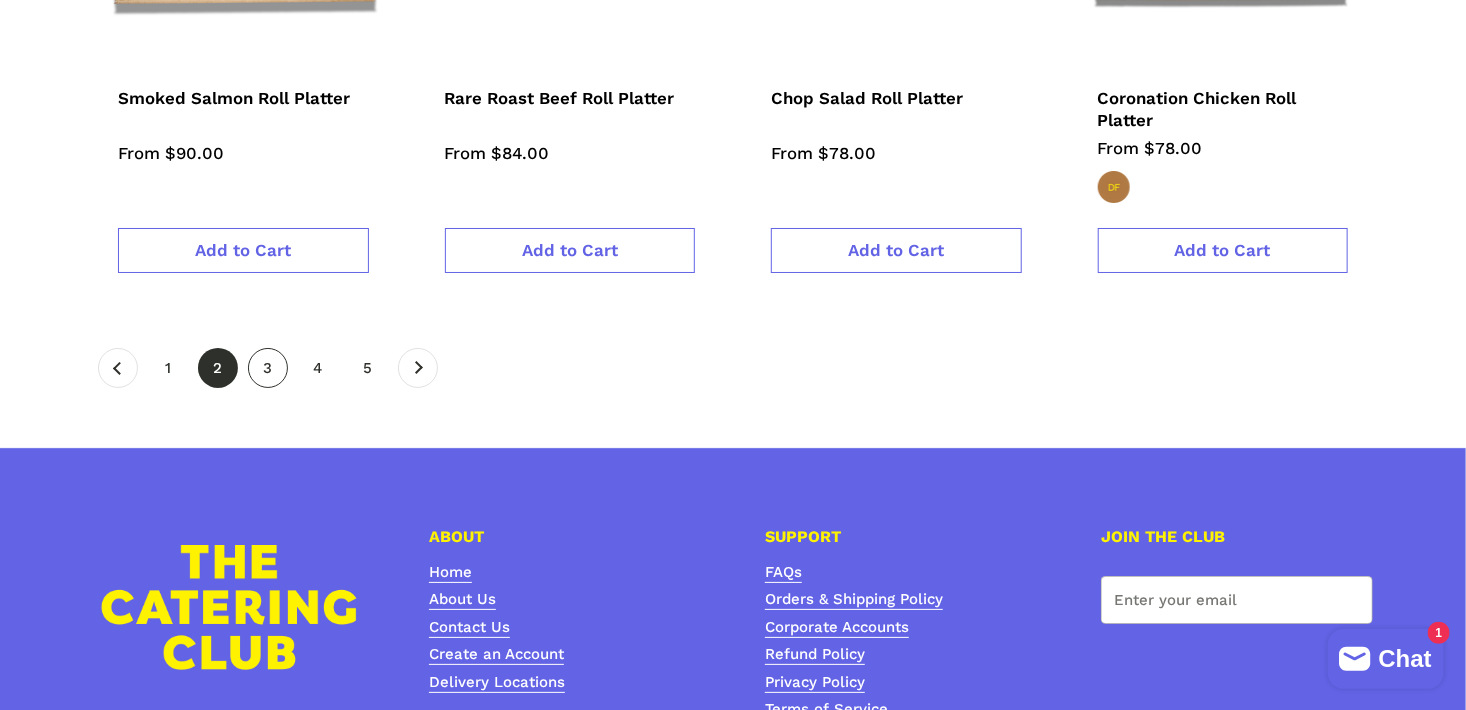 click on "page  3" at bounding box center (268, 368) 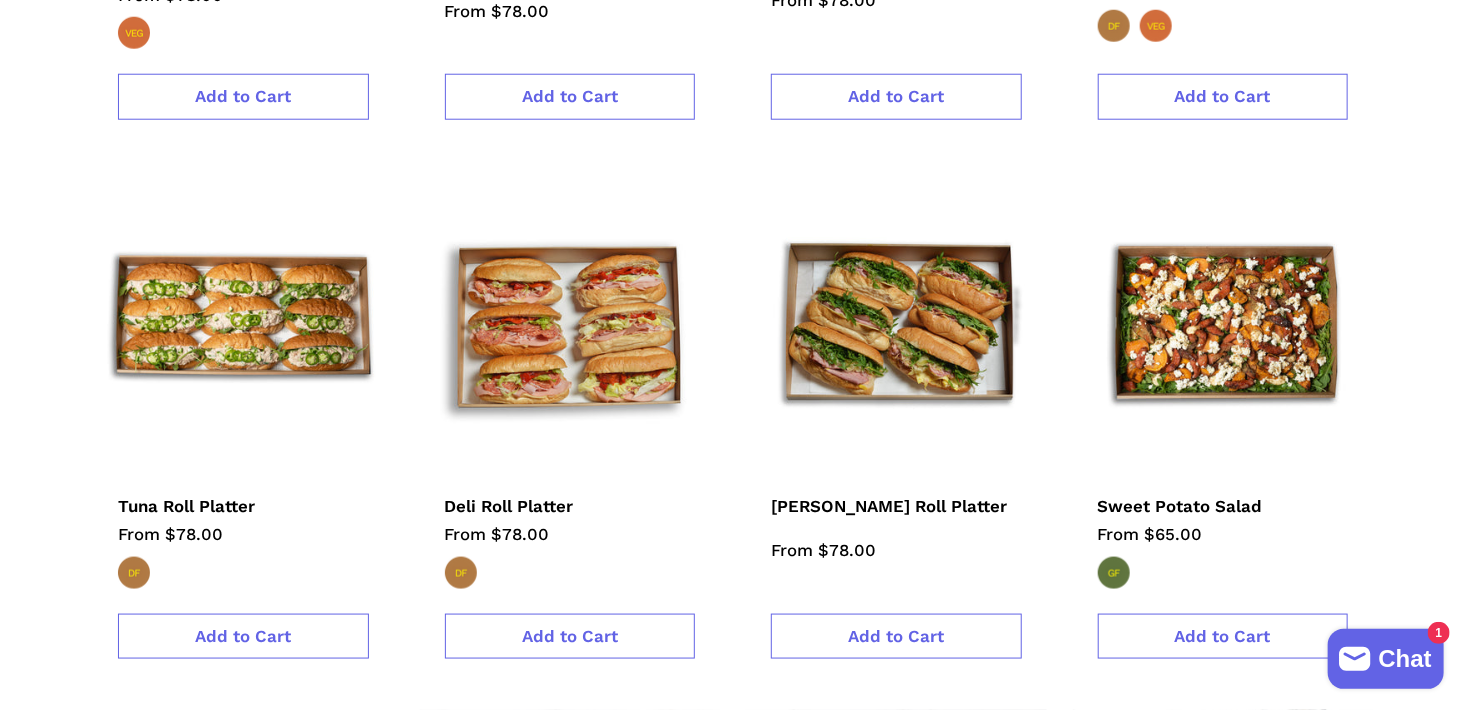 scroll, scrollTop: 1000, scrollLeft: 0, axis: vertical 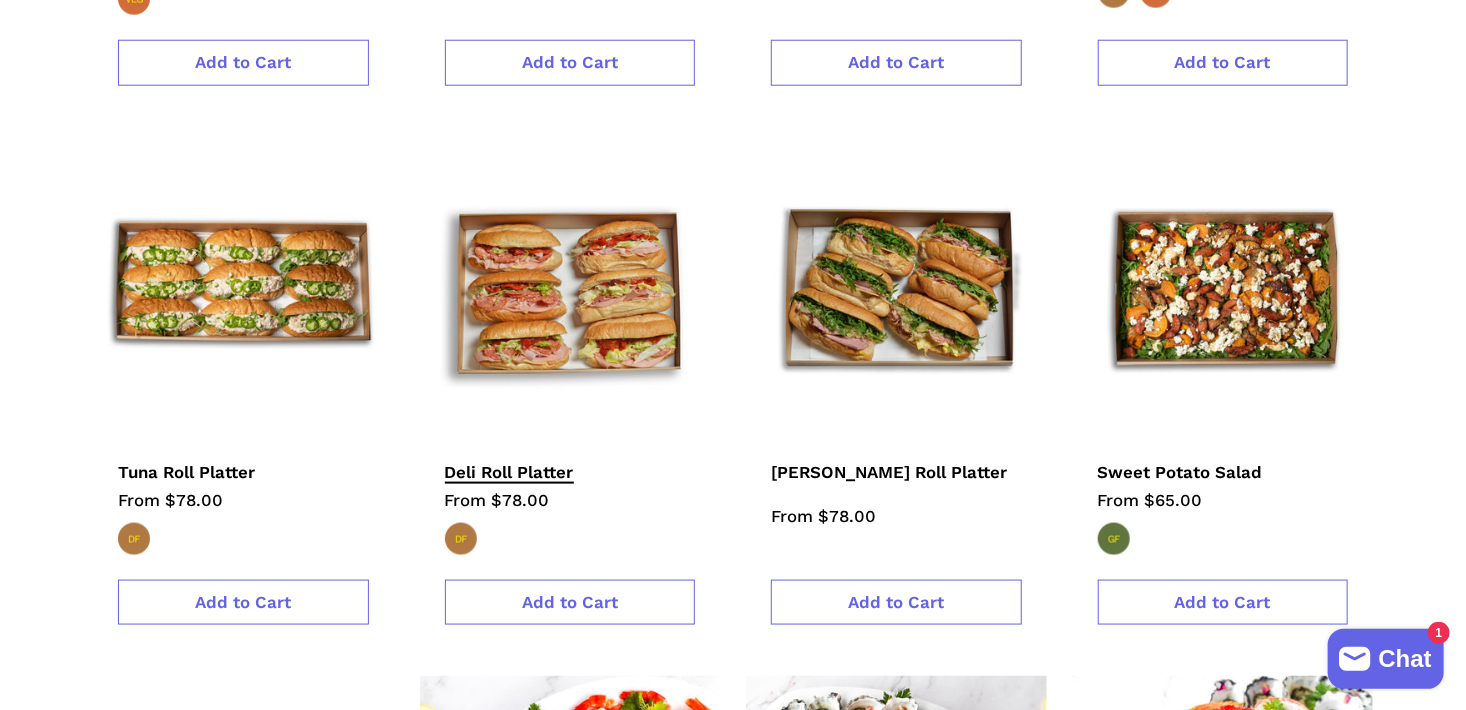 click on "Deli Roll Platter" at bounding box center (509, 473) 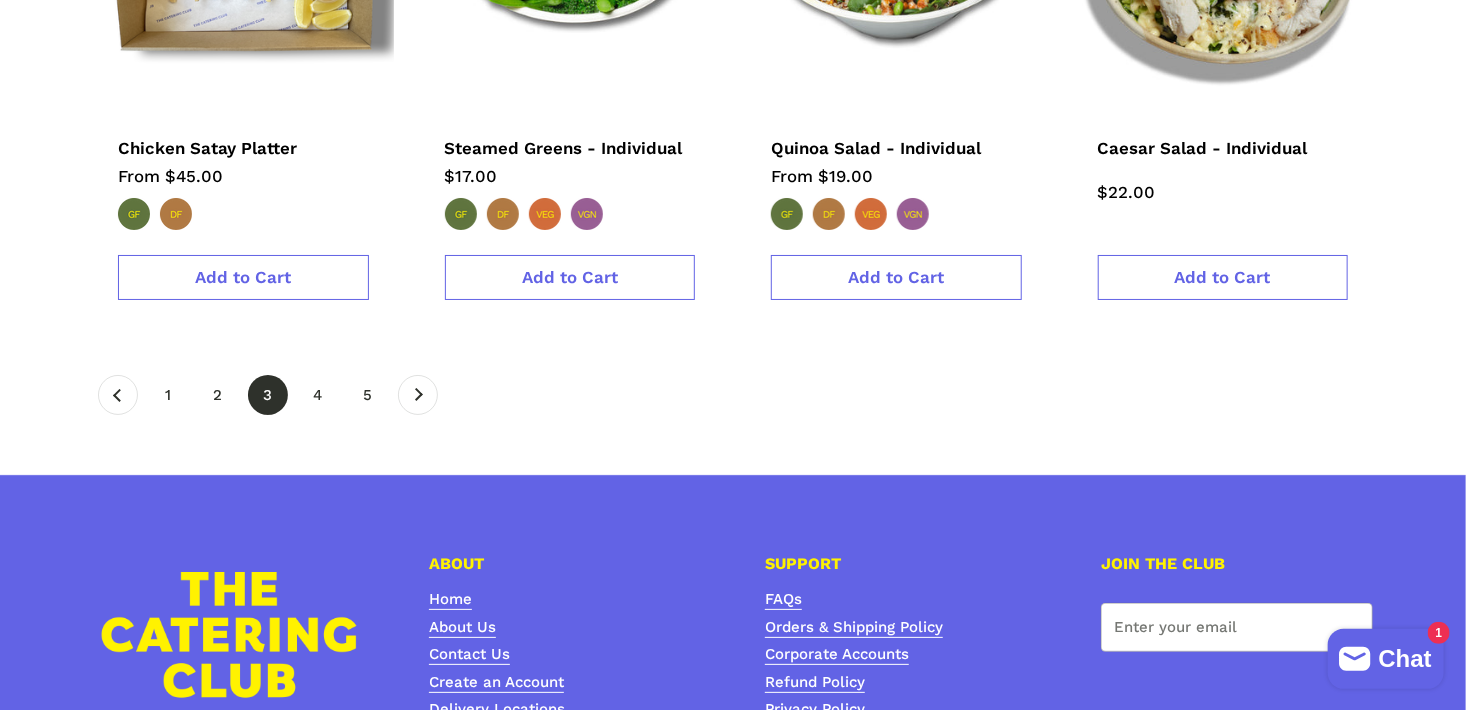 scroll, scrollTop: 3600, scrollLeft: 0, axis: vertical 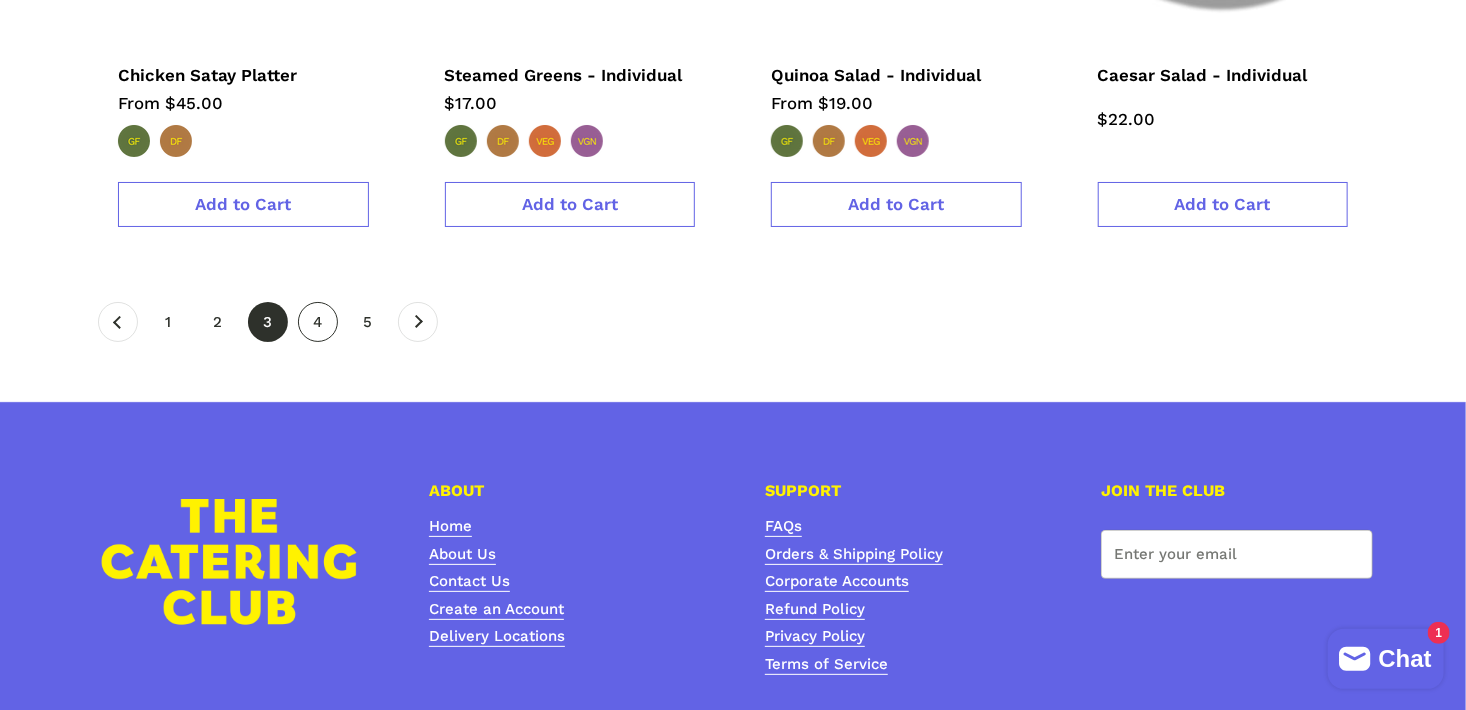 click on "page  4" at bounding box center (318, 322) 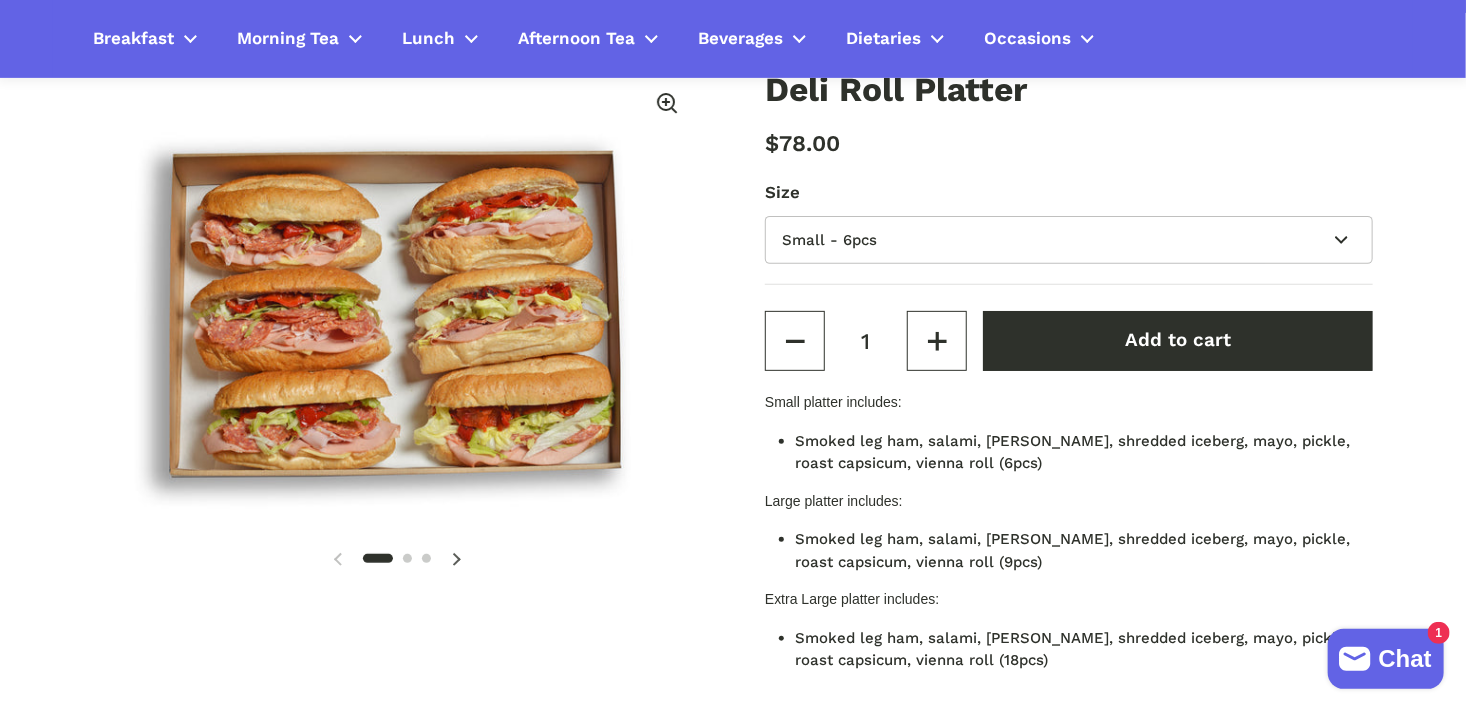 scroll, scrollTop: 200, scrollLeft: 0, axis: vertical 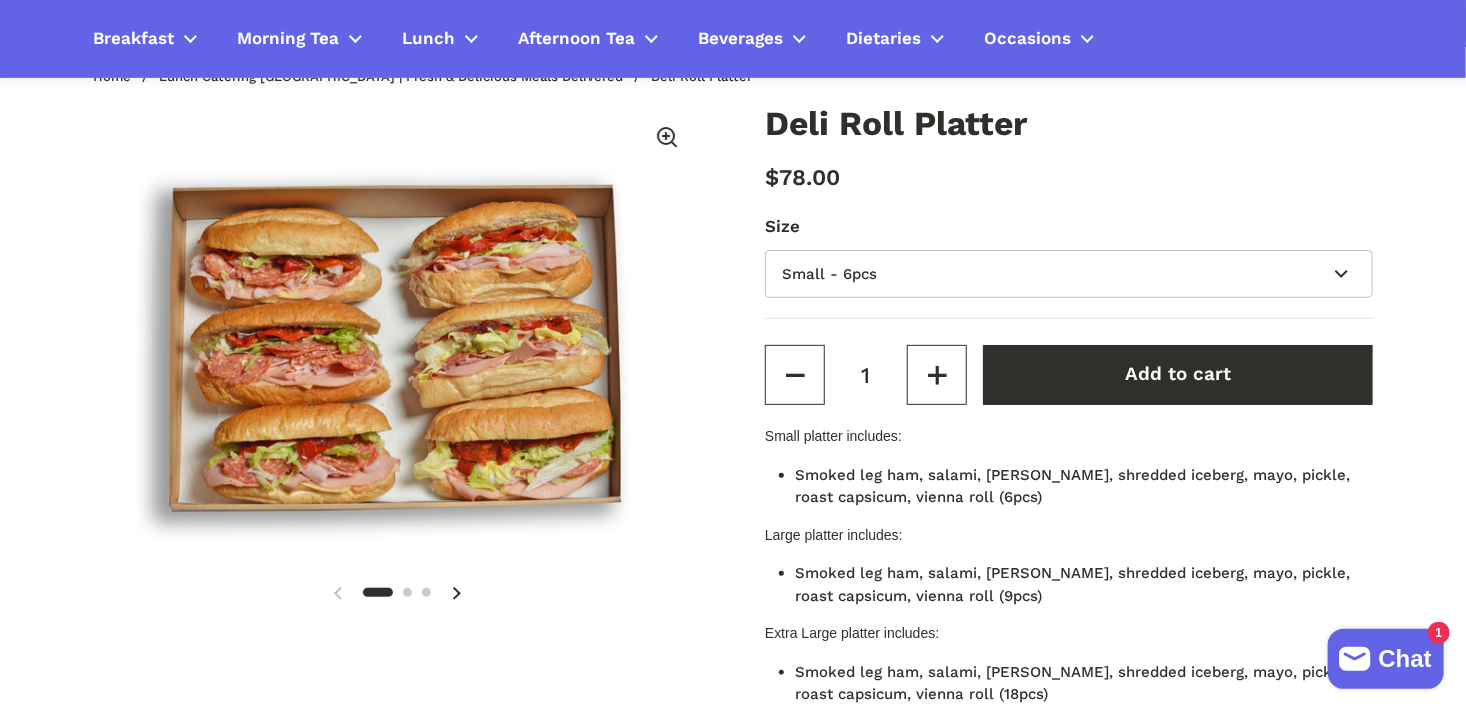 click 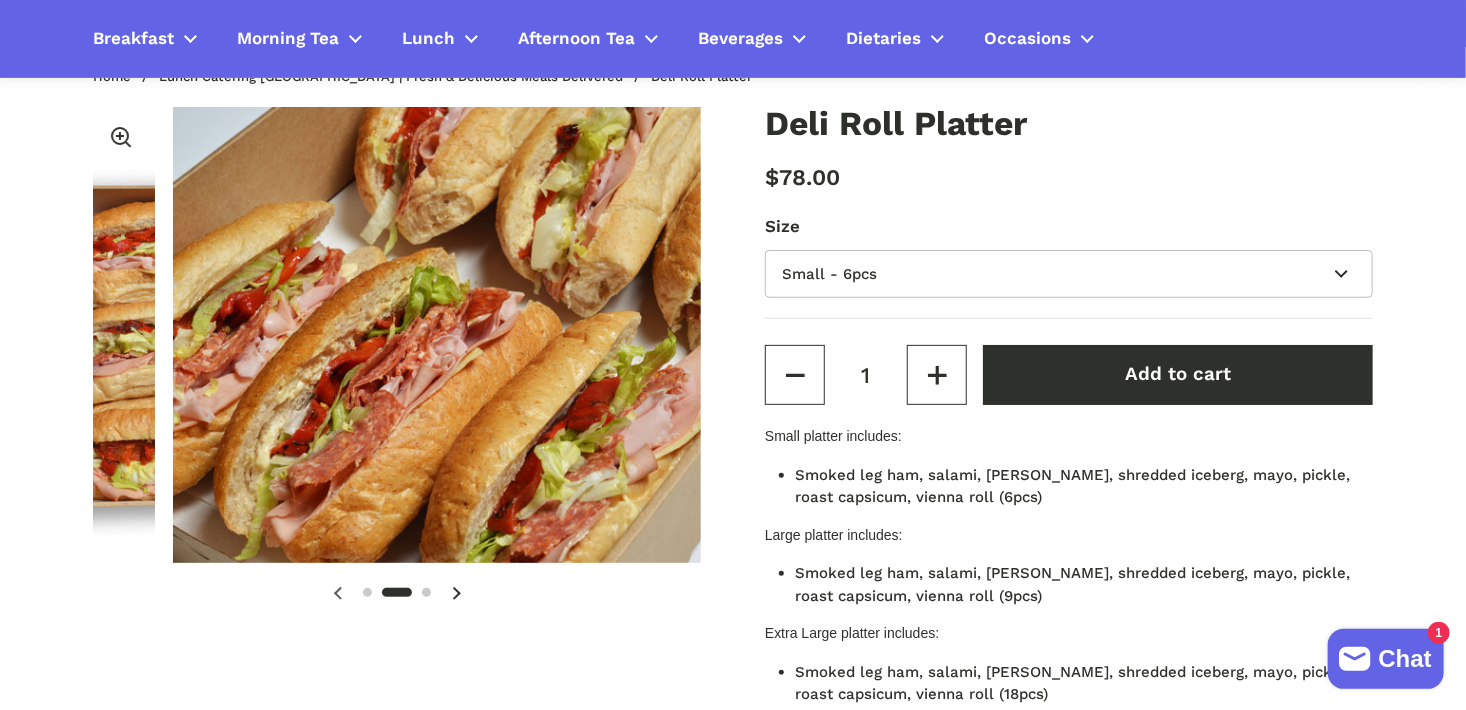 scroll, scrollTop: 0, scrollLeft: 626, axis: horizontal 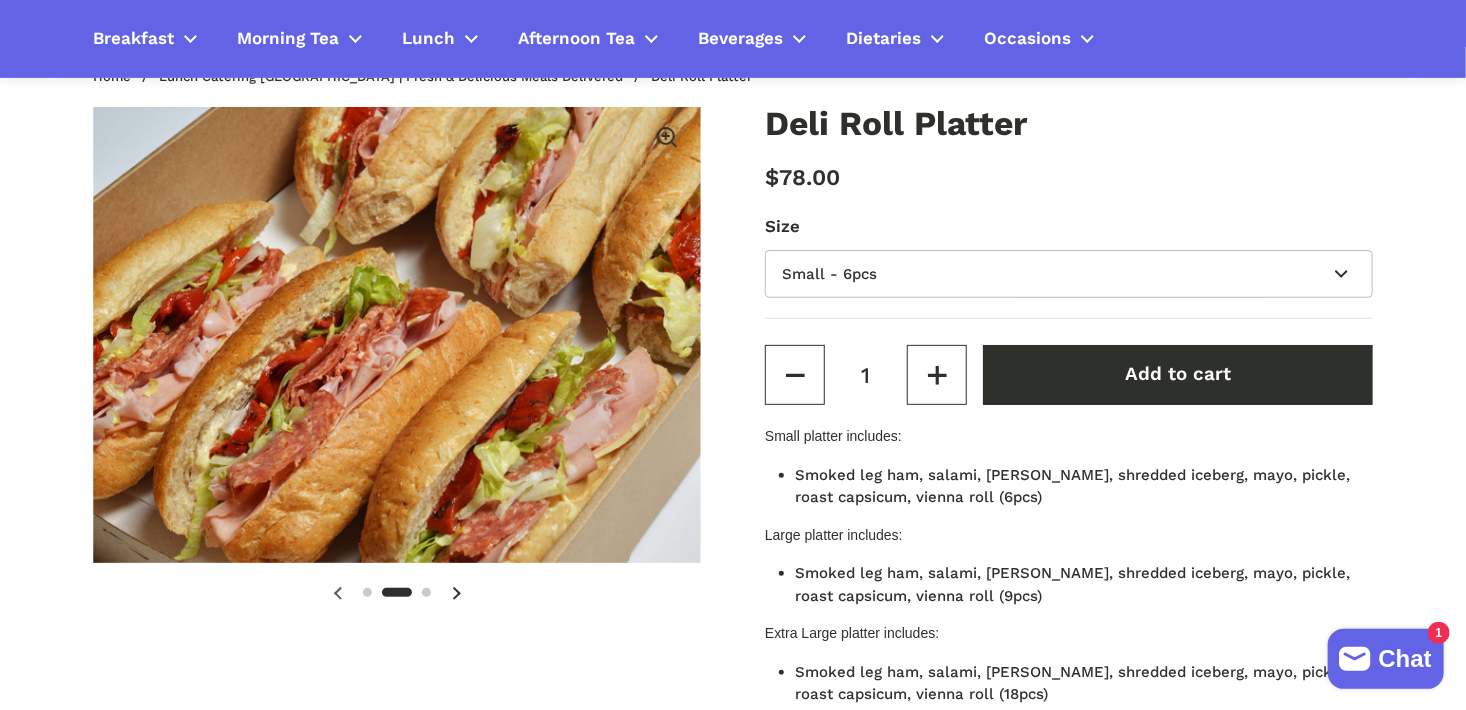 click 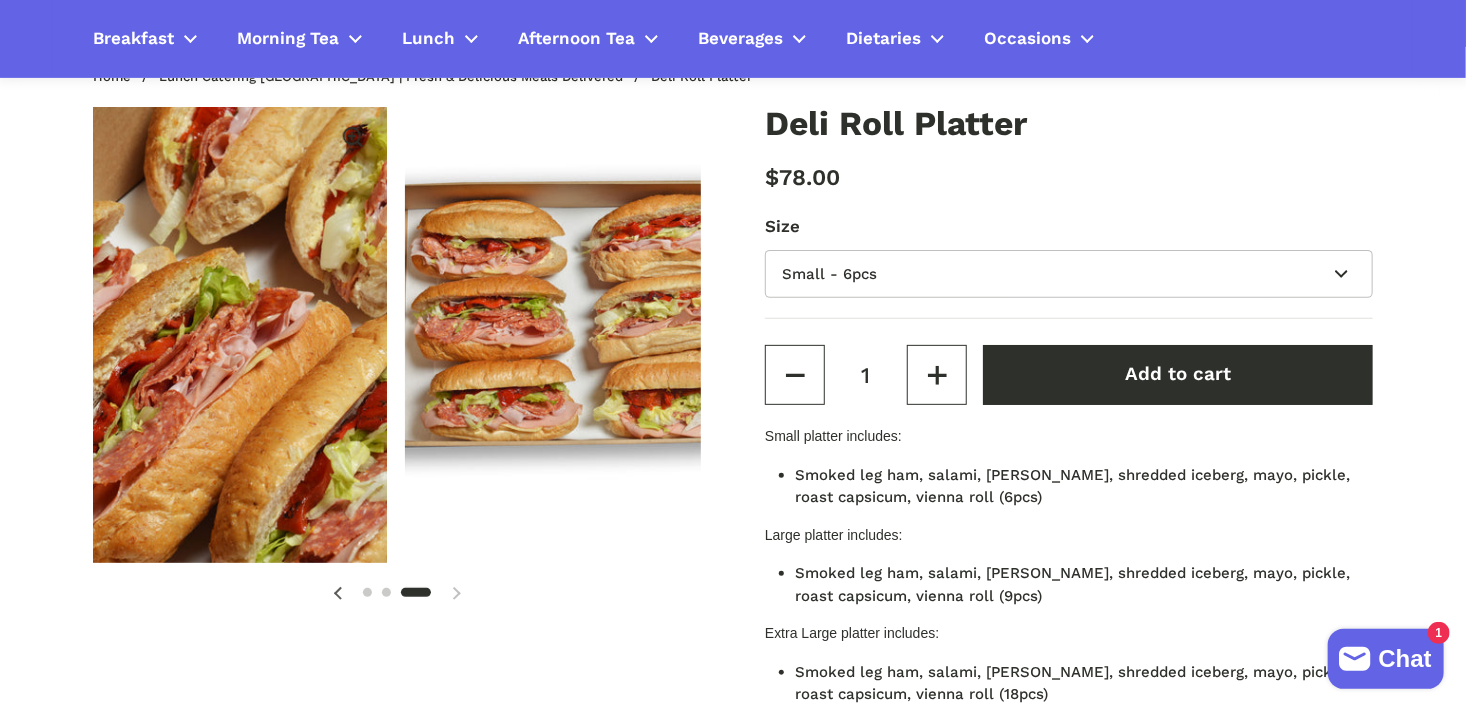 scroll, scrollTop: 0, scrollLeft: 1252, axis: horizontal 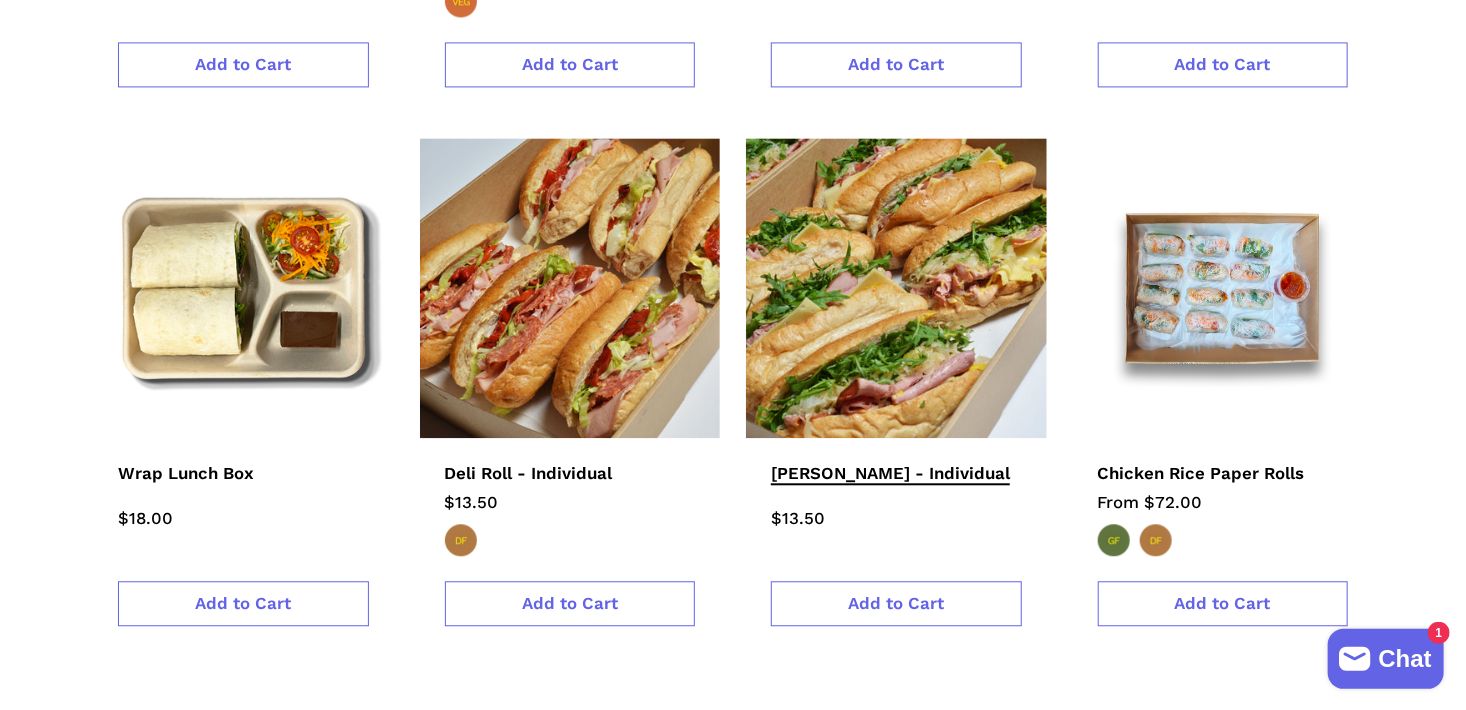 click on "[PERSON_NAME] - Individual" at bounding box center (890, 474) 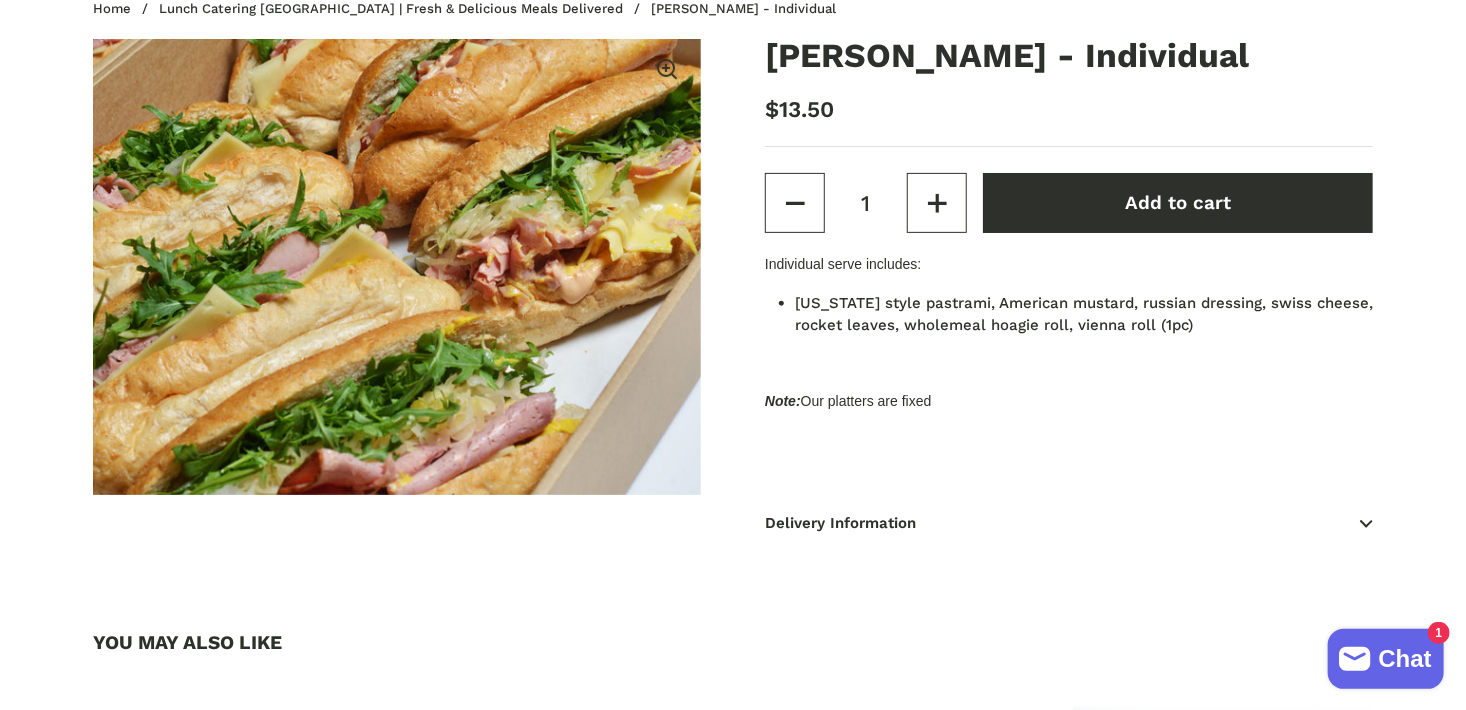 scroll, scrollTop: 300, scrollLeft: 0, axis: vertical 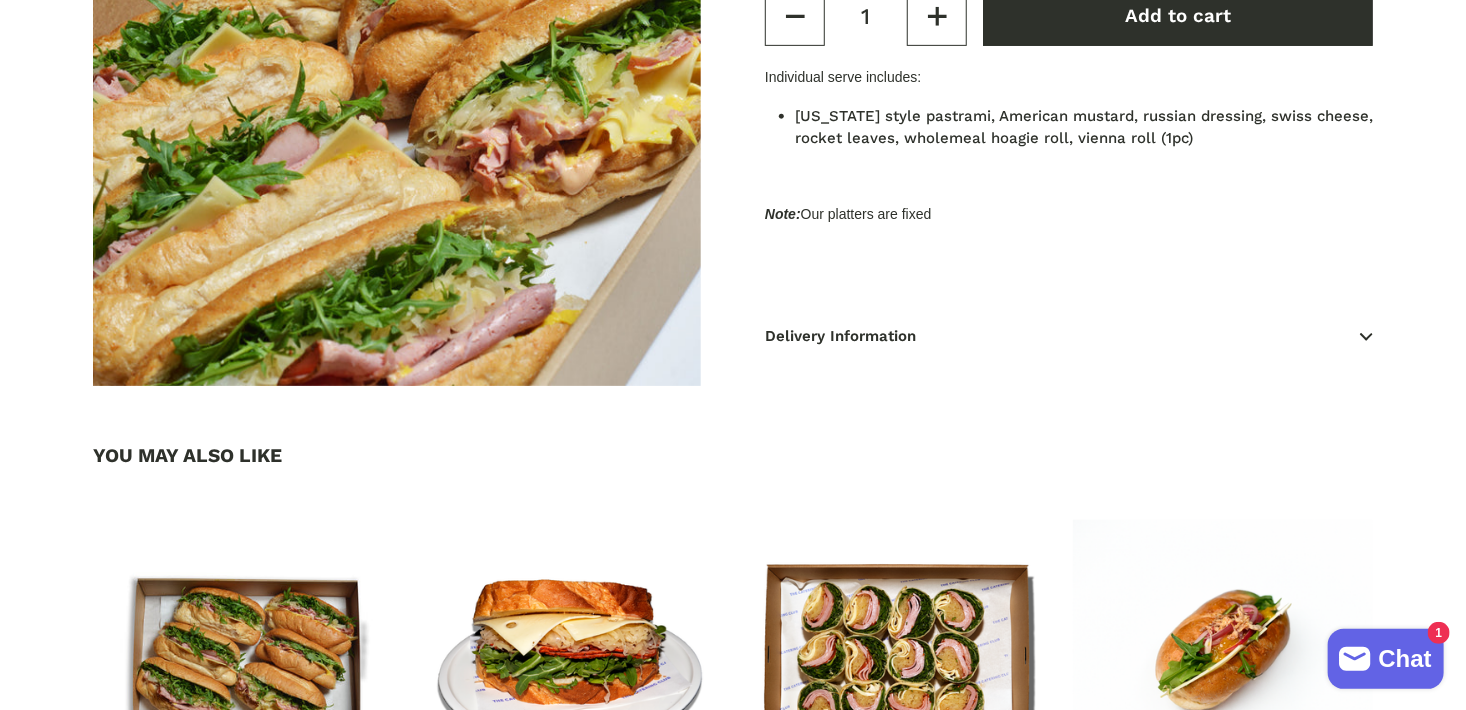type 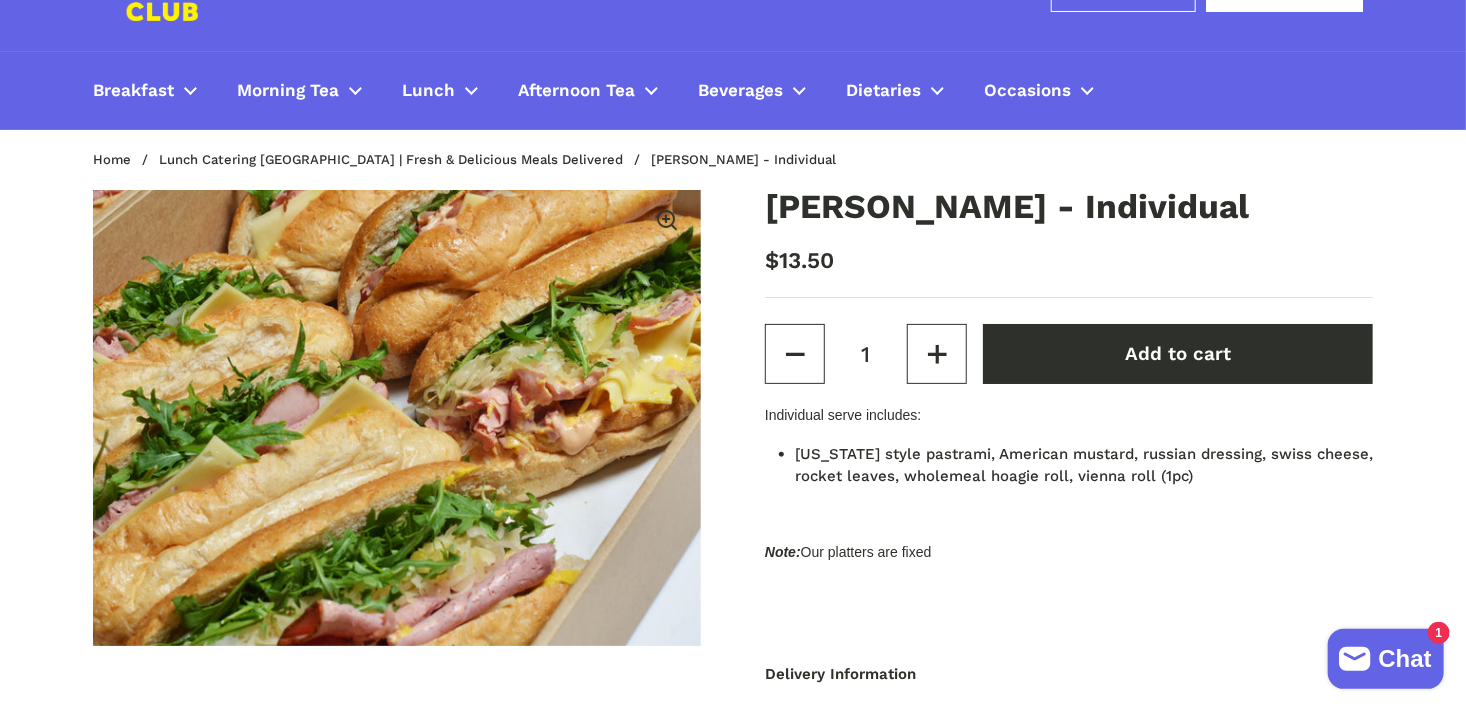 scroll, scrollTop: 0, scrollLeft: 0, axis: both 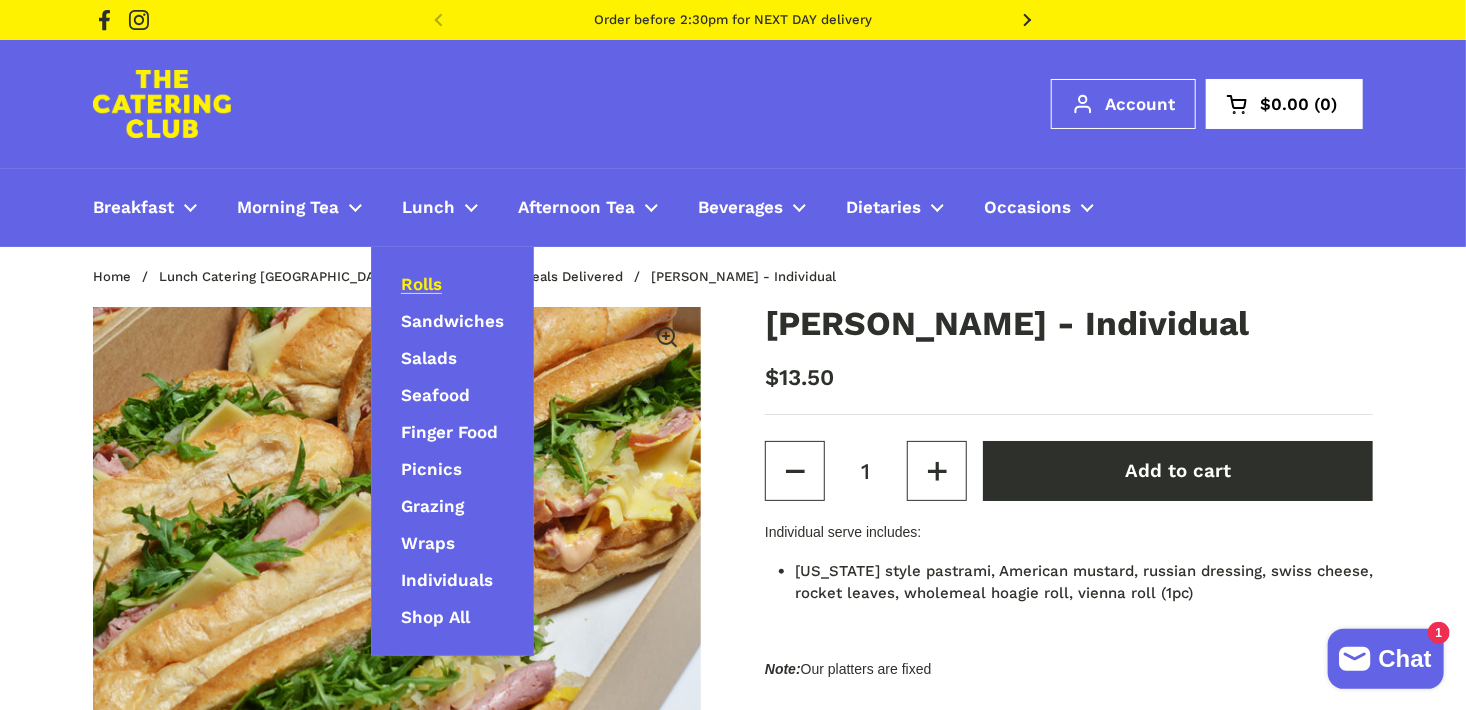 click on "Rolls" at bounding box center [421, 285] 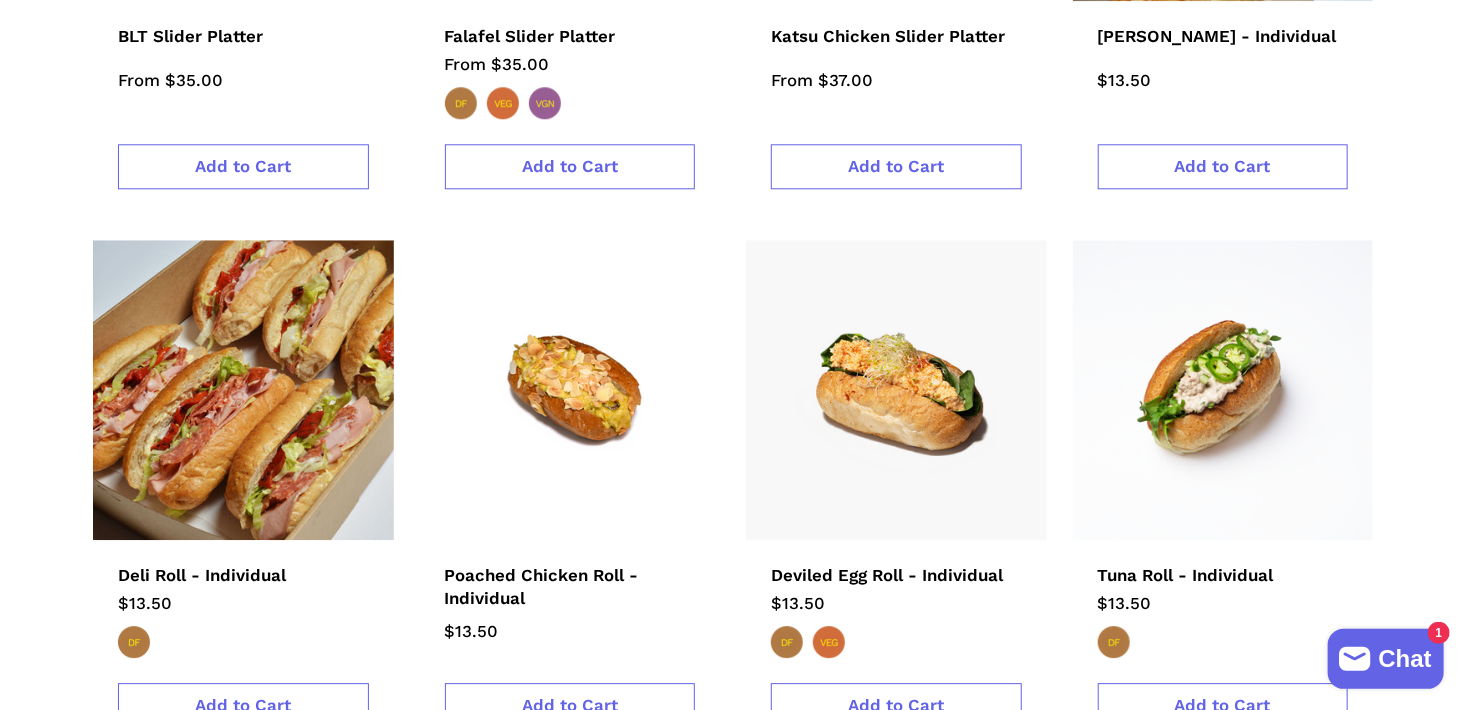 scroll, scrollTop: 2500, scrollLeft: 0, axis: vertical 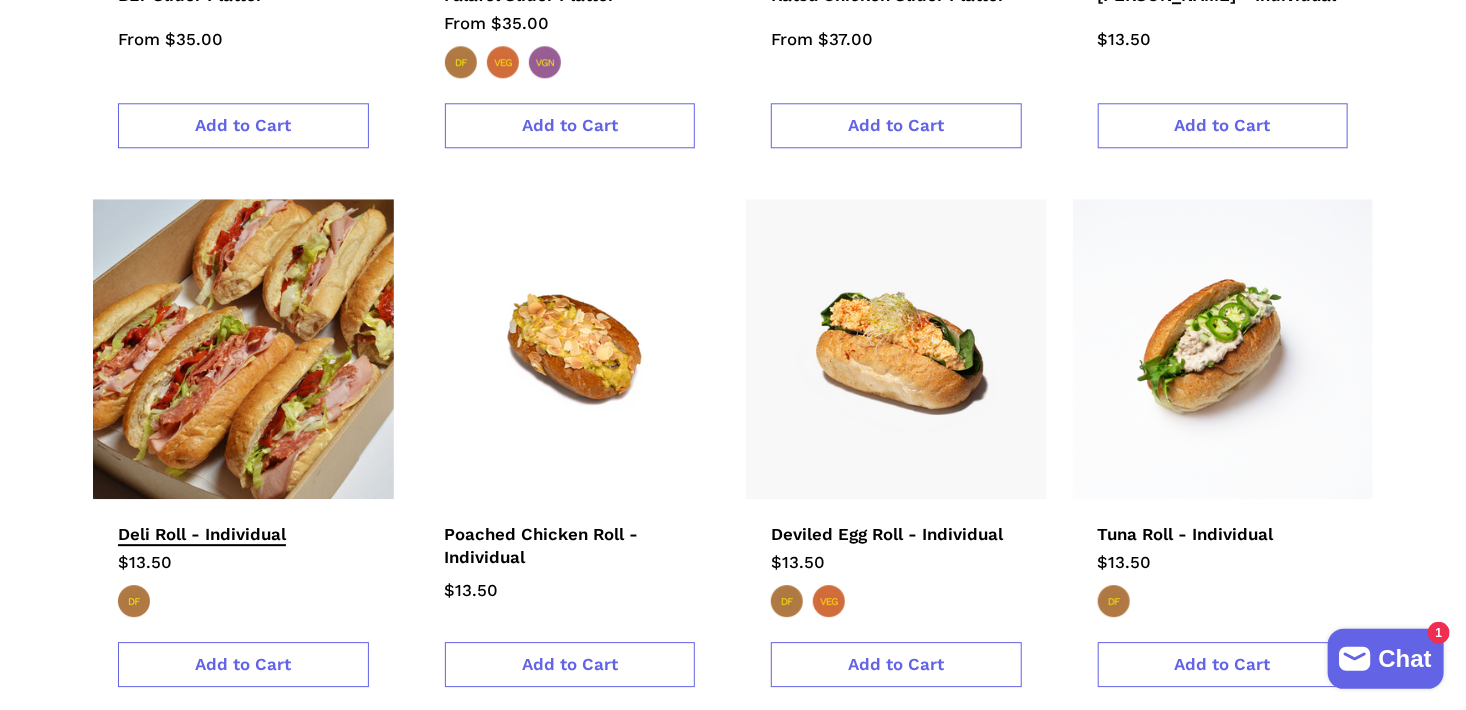 click on "Deli Roll - Individual" at bounding box center [202, 535] 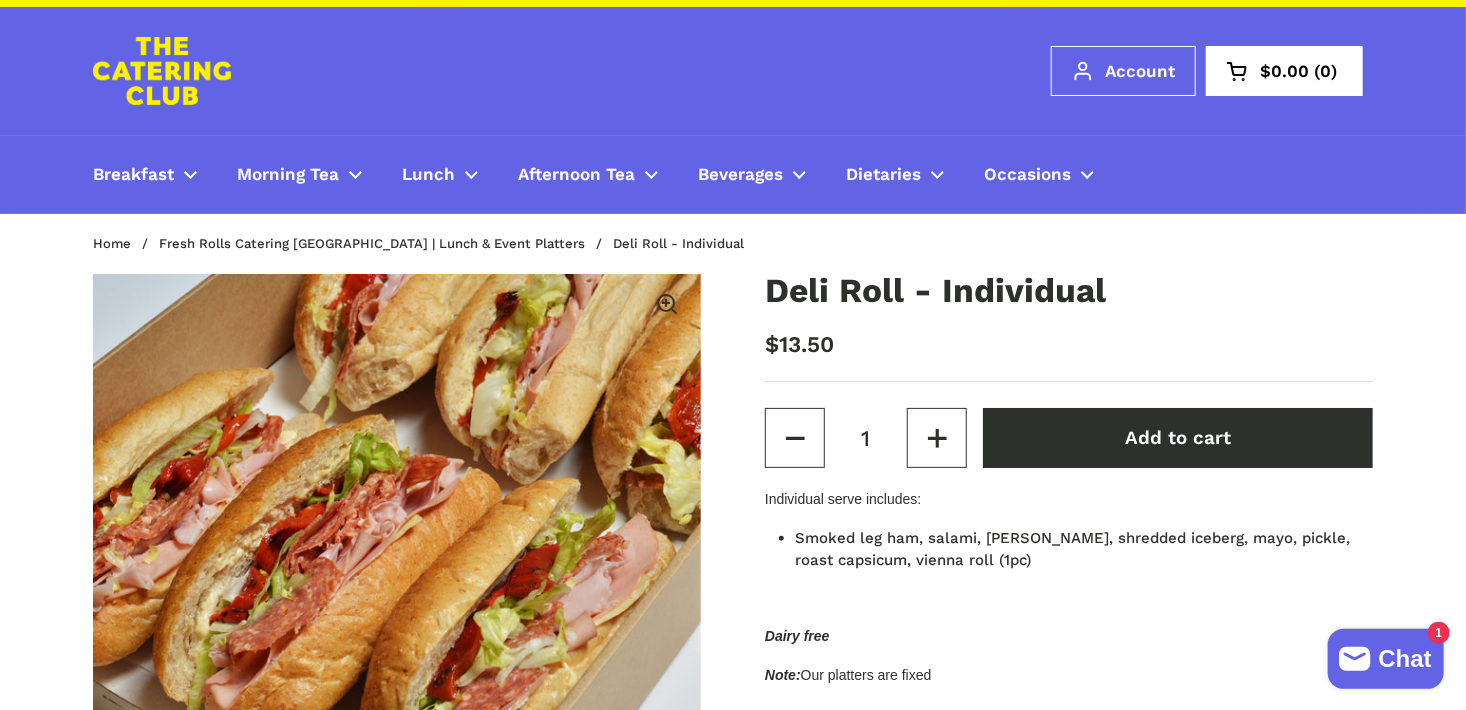 scroll, scrollTop: 0, scrollLeft: 0, axis: both 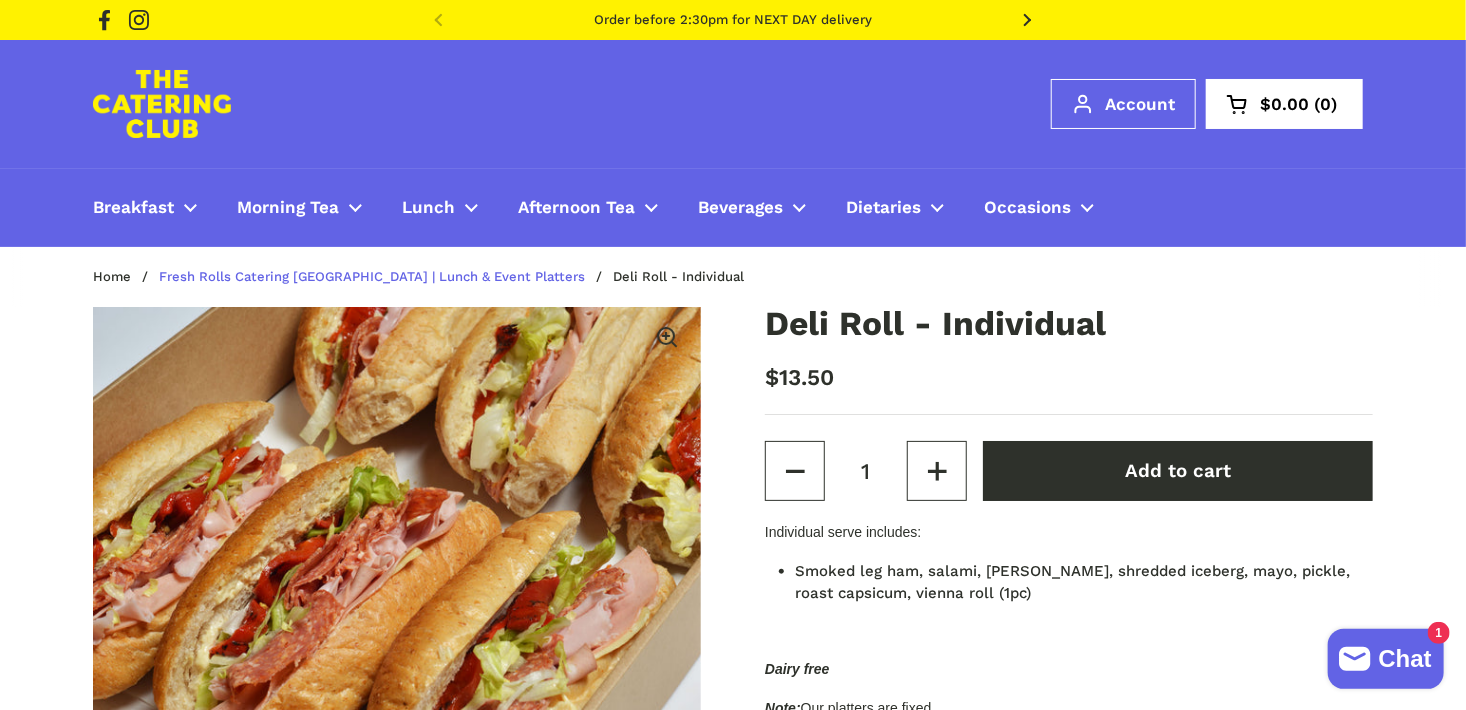 click on "Fresh Rolls Catering [GEOGRAPHIC_DATA] | Lunch & Event Platters" at bounding box center (372, 276) 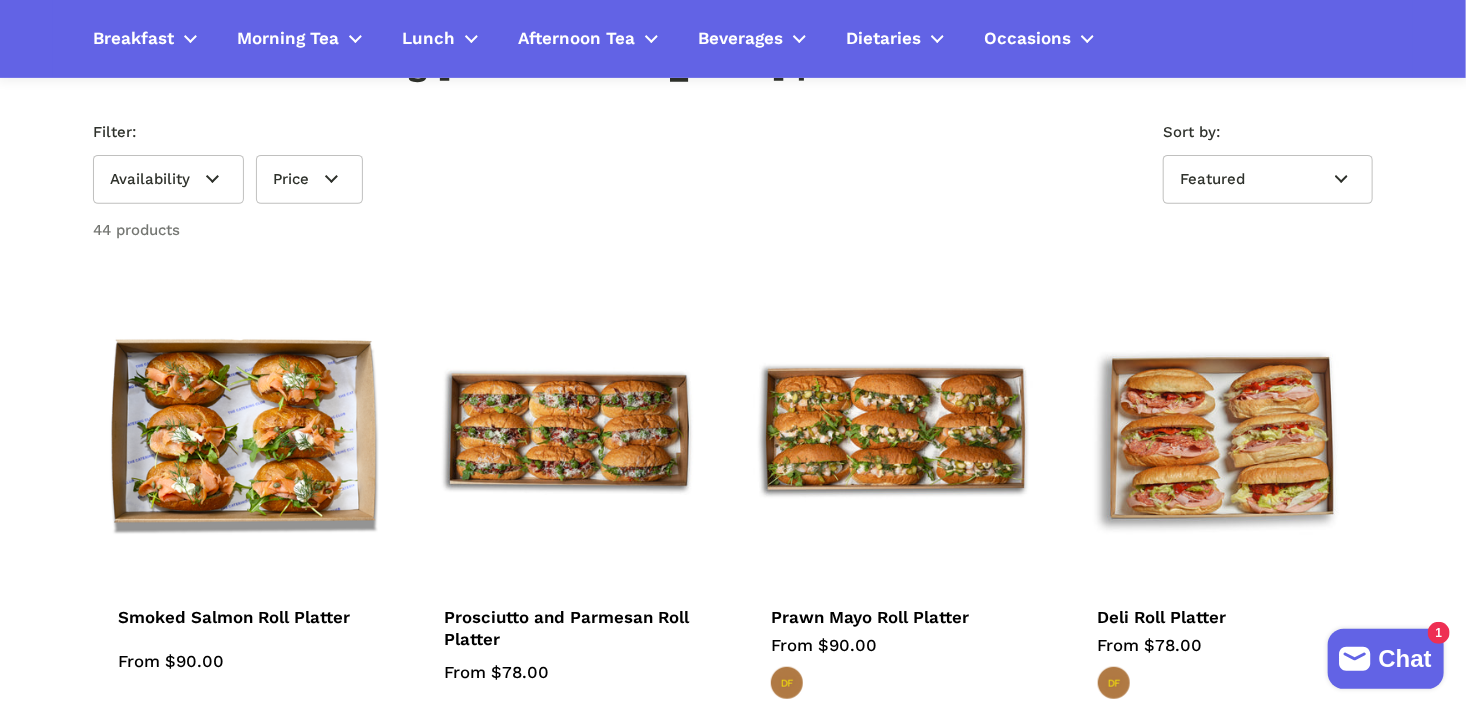 scroll, scrollTop: 0, scrollLeft: 0, axis: both 